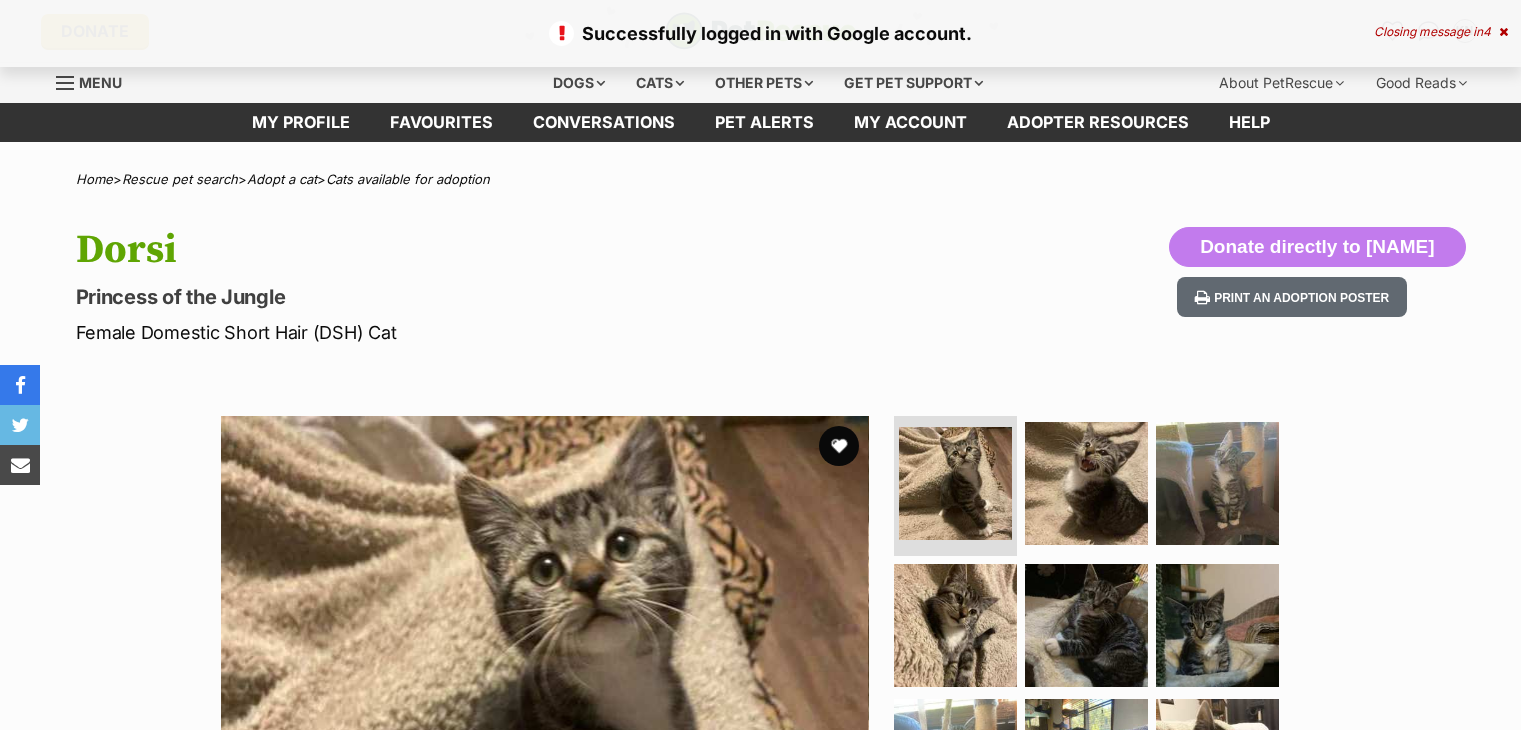 scroll, scrollTop: 0, scrollLeft: 0, axis: both 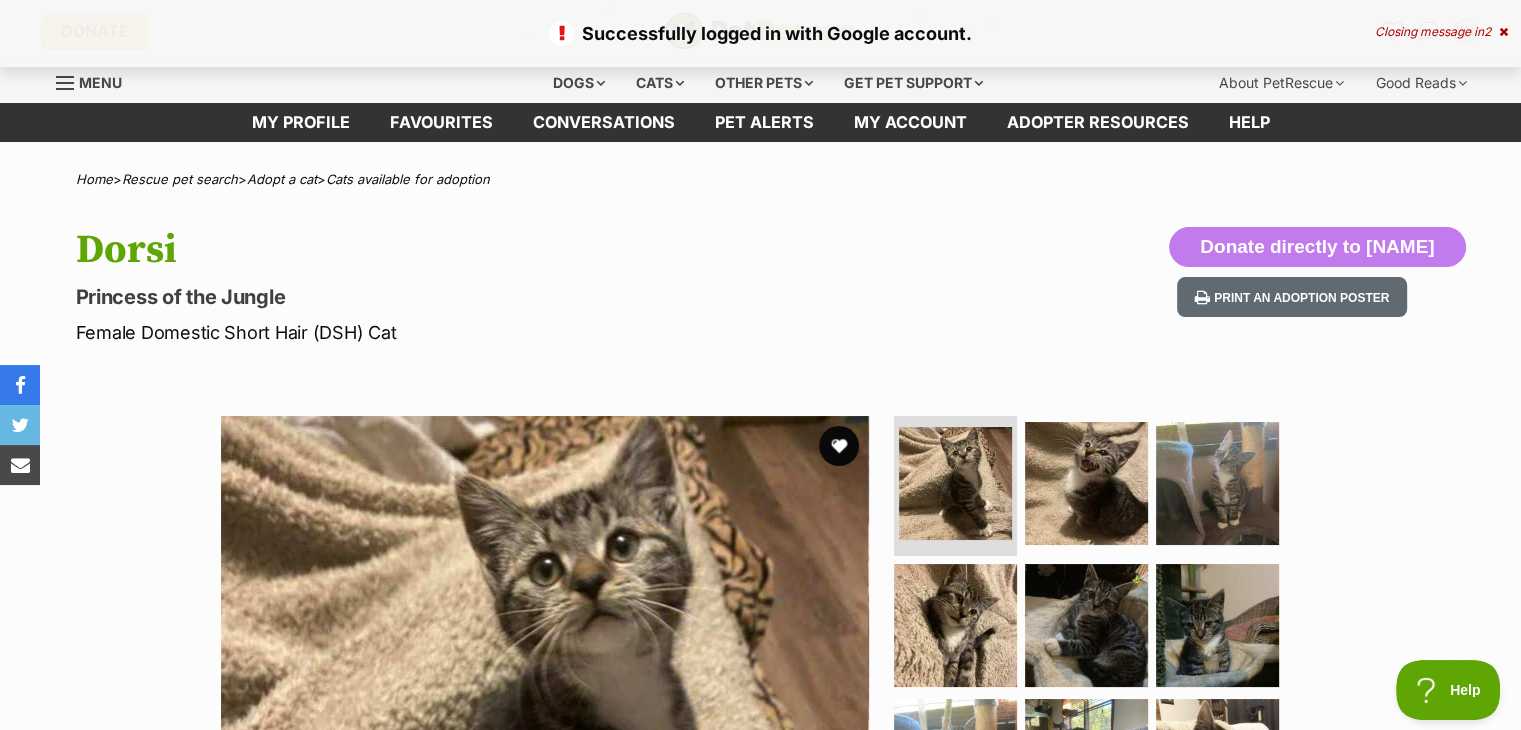 click at bounding box center (1503, 32) 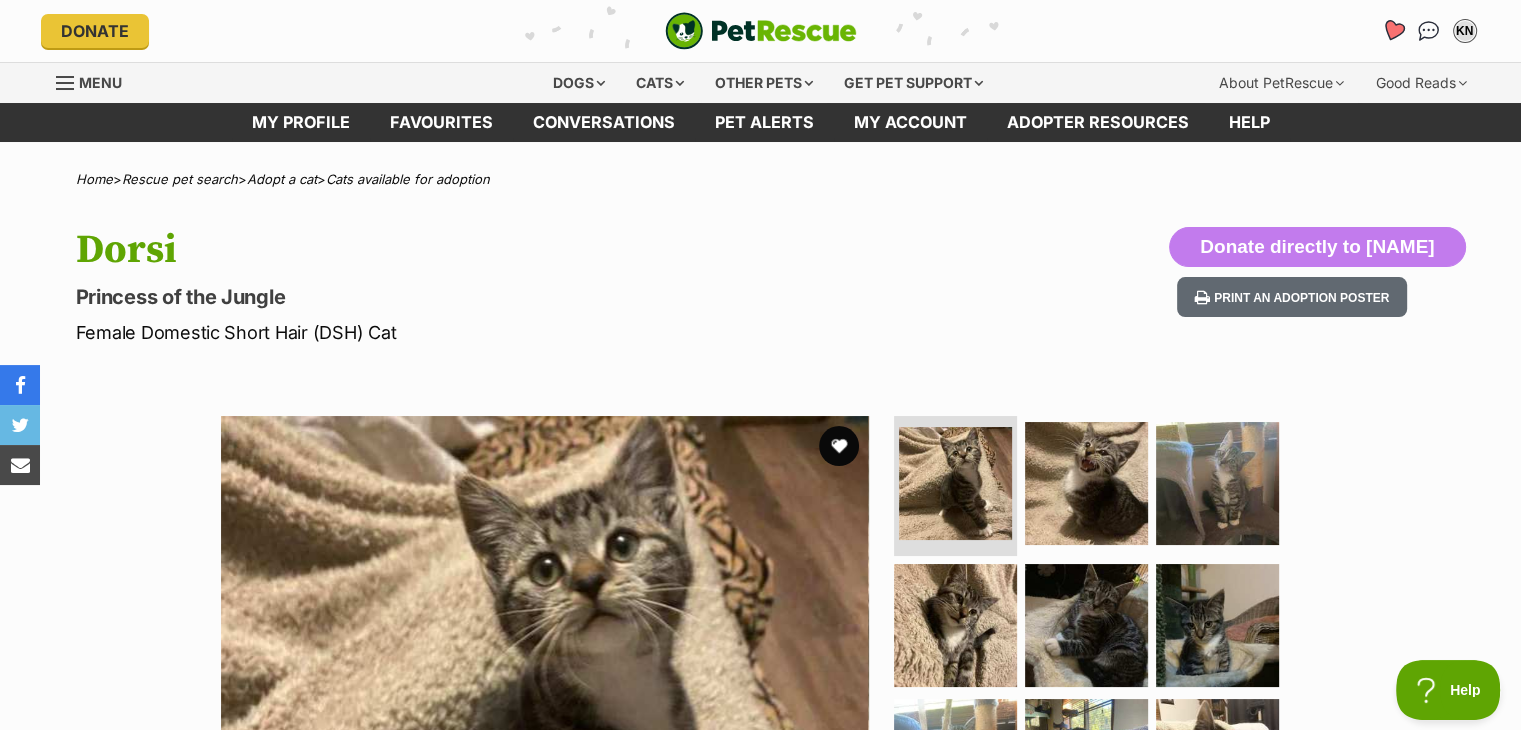 scroll, scrollTop: 0, scrollLeft: 0, axis: both 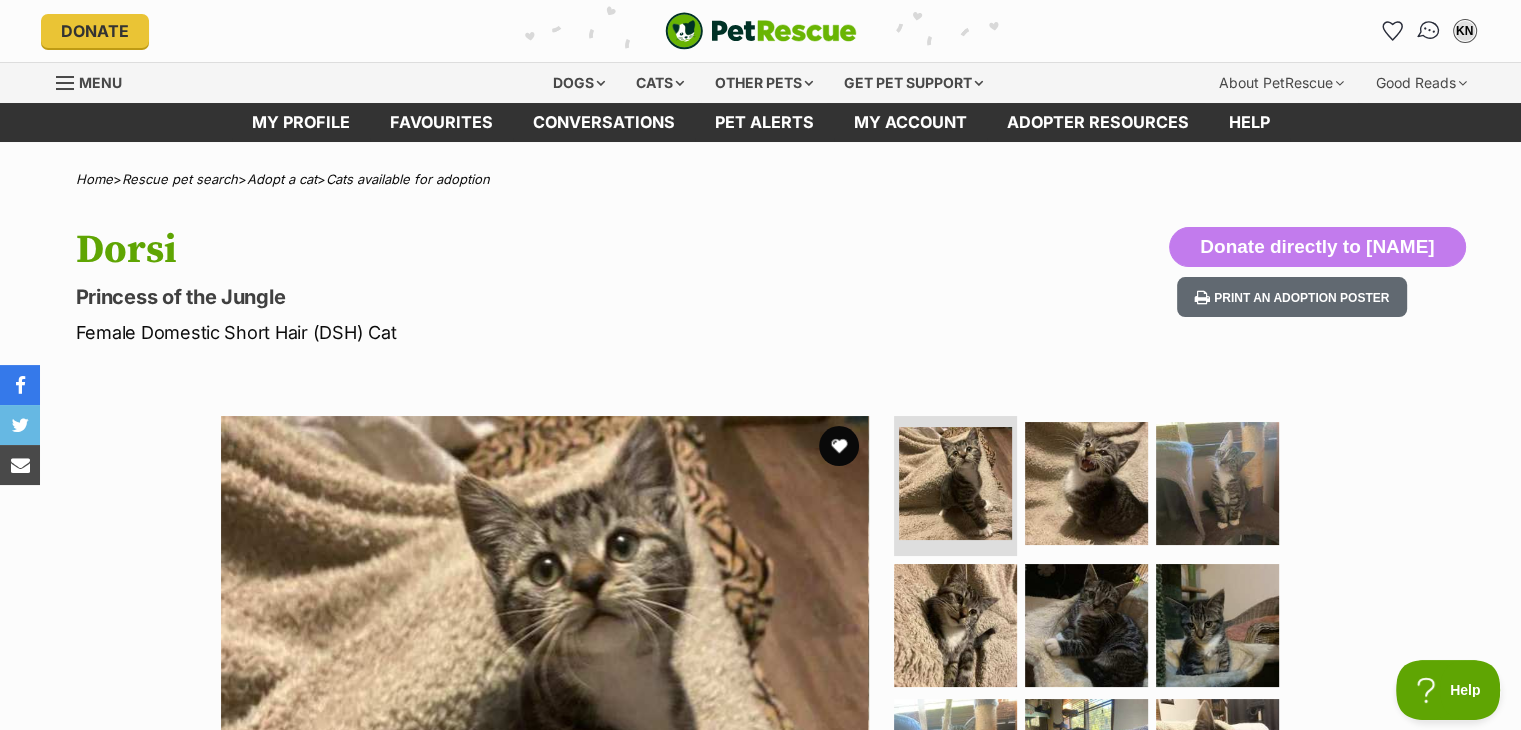 click at bounding box center [1428, 31] 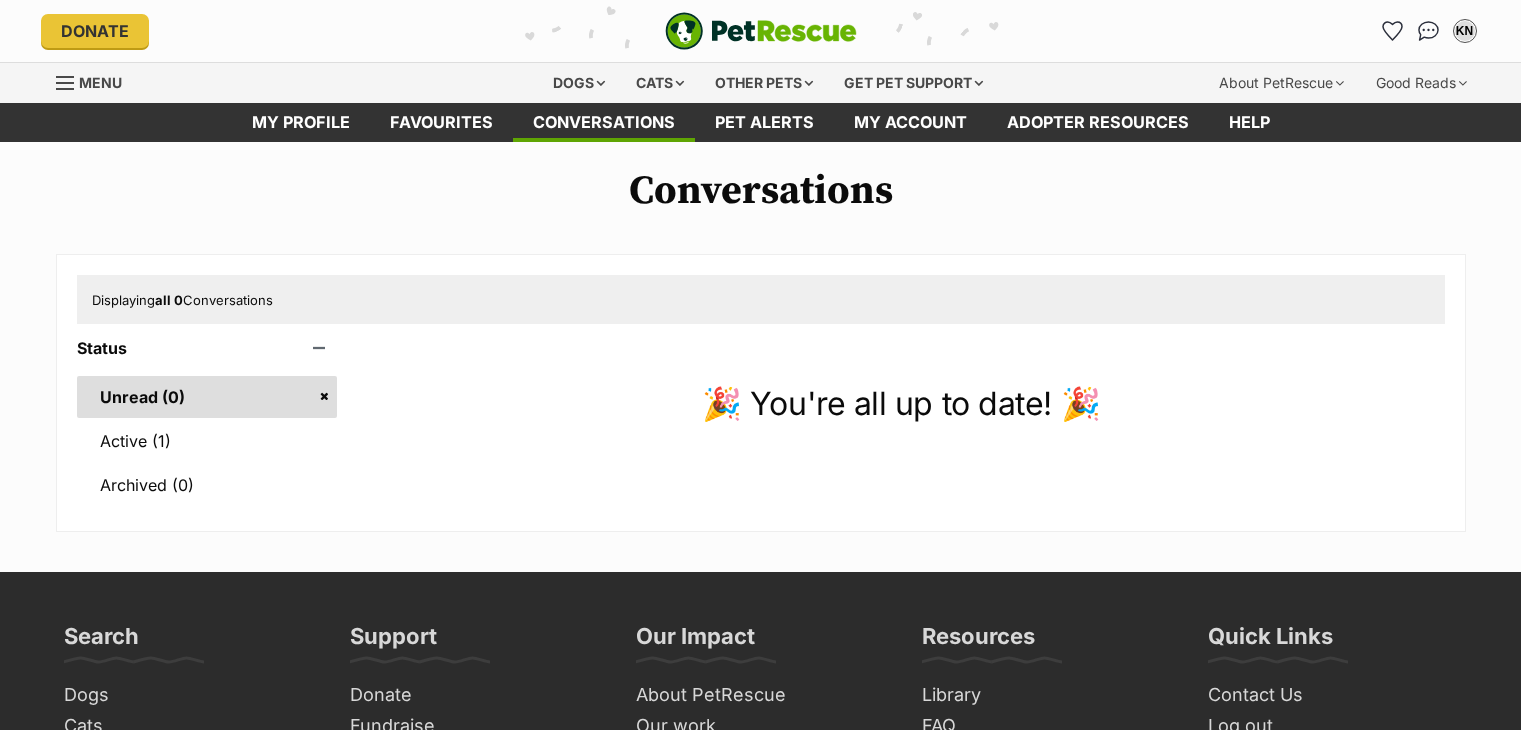 scroll, scrollTop: 0, scrollLeft: 0, axis: both 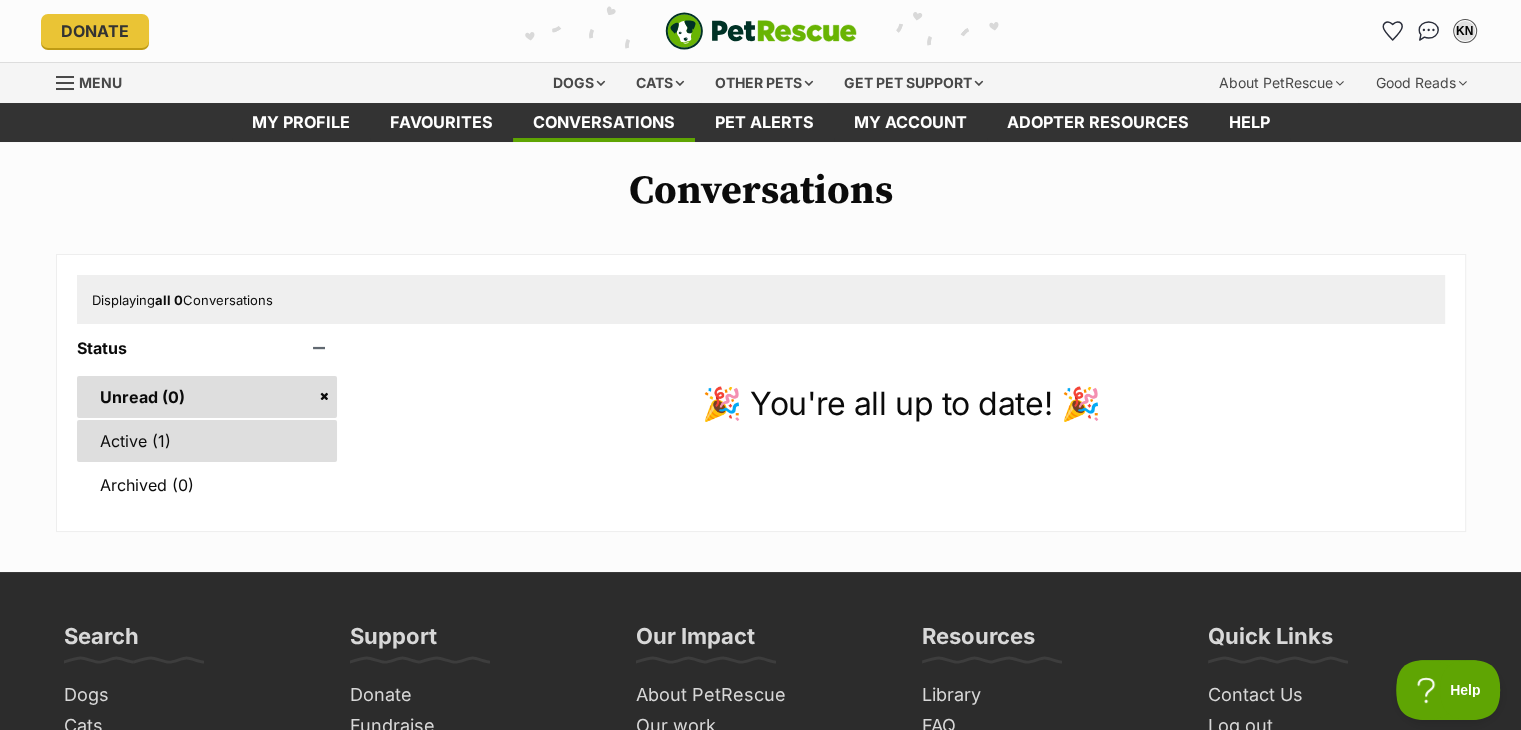 click on "Active (1)" at bounding box center [207, 441] 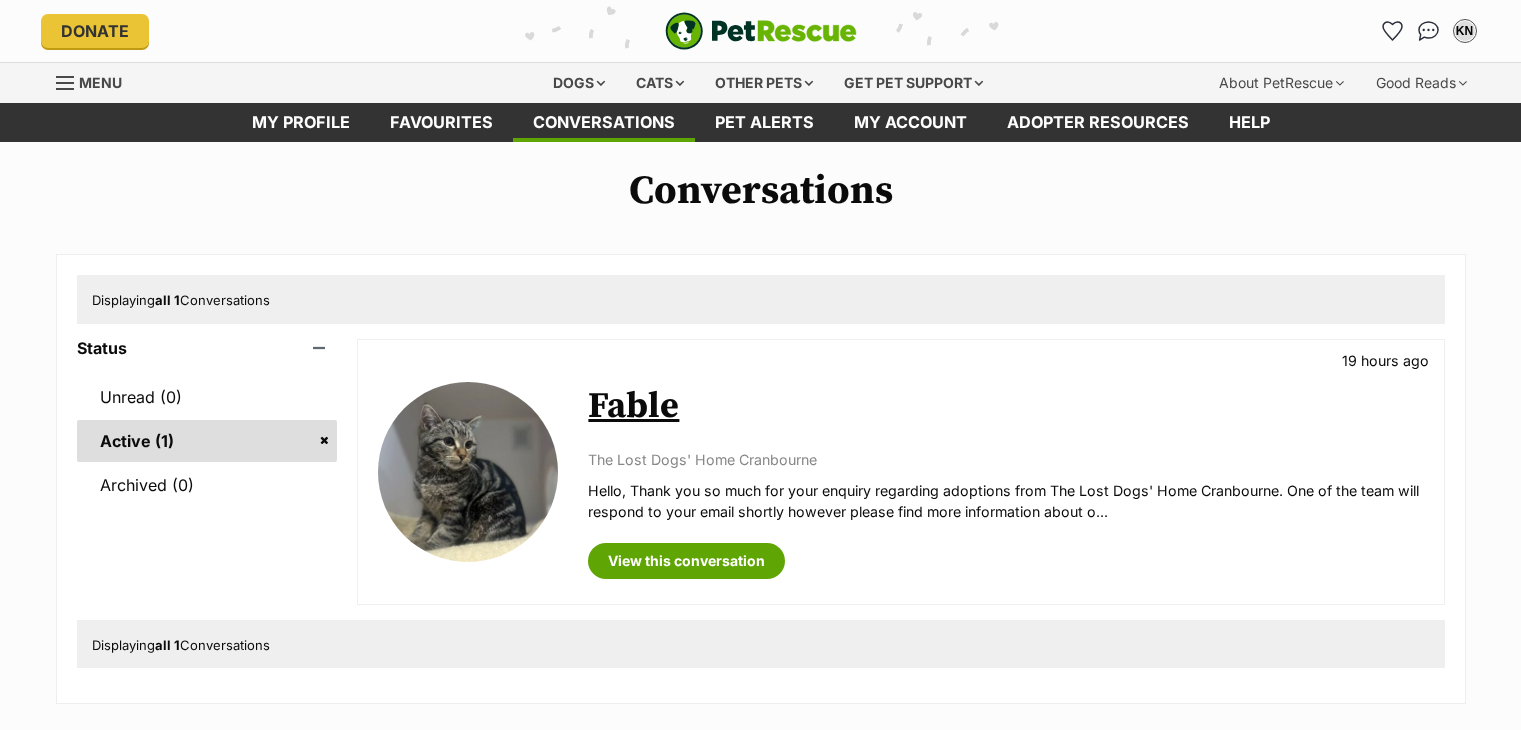scroll, scrollTop: 56, scrollLeft: 0, axis: vertical 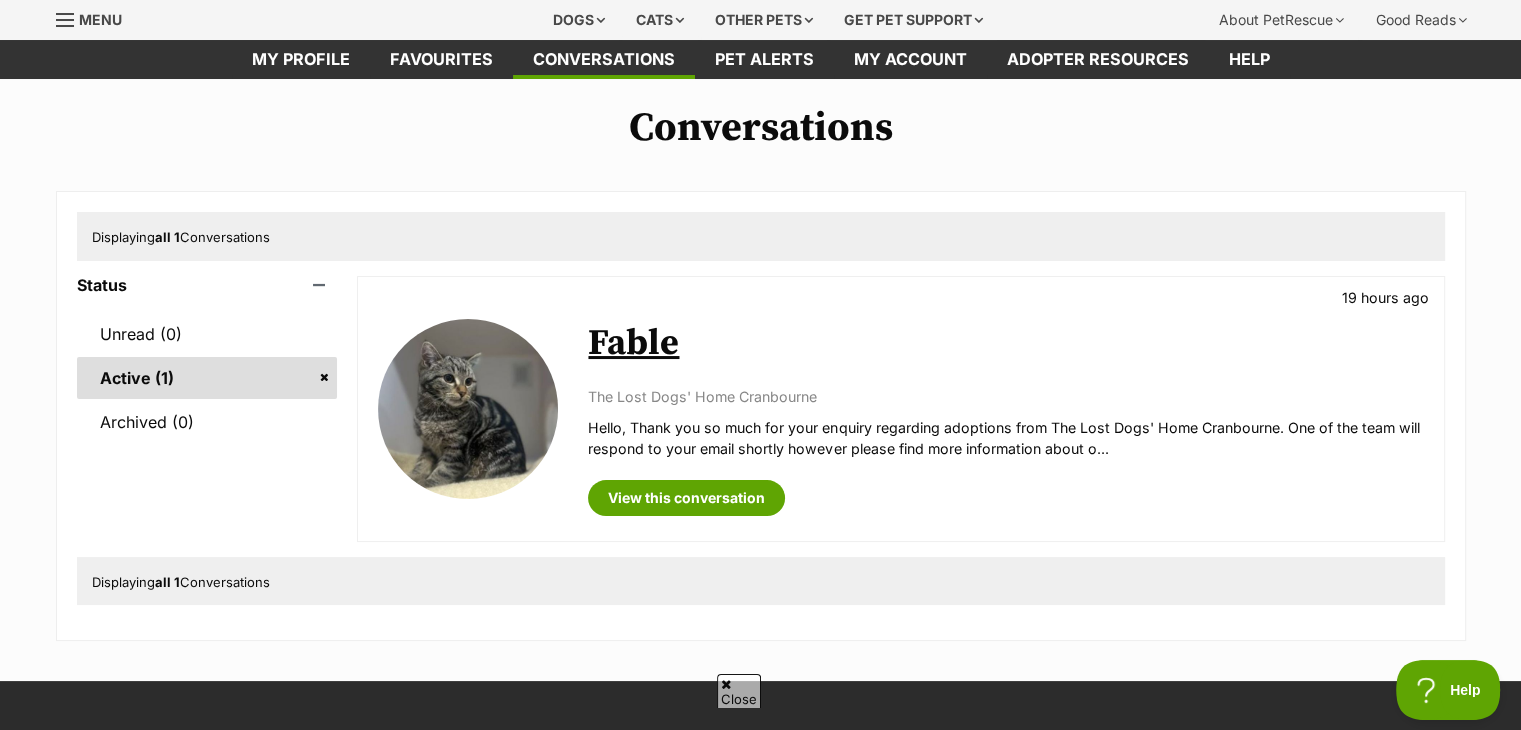 click on "Fable" at bounding box center (633, 343) 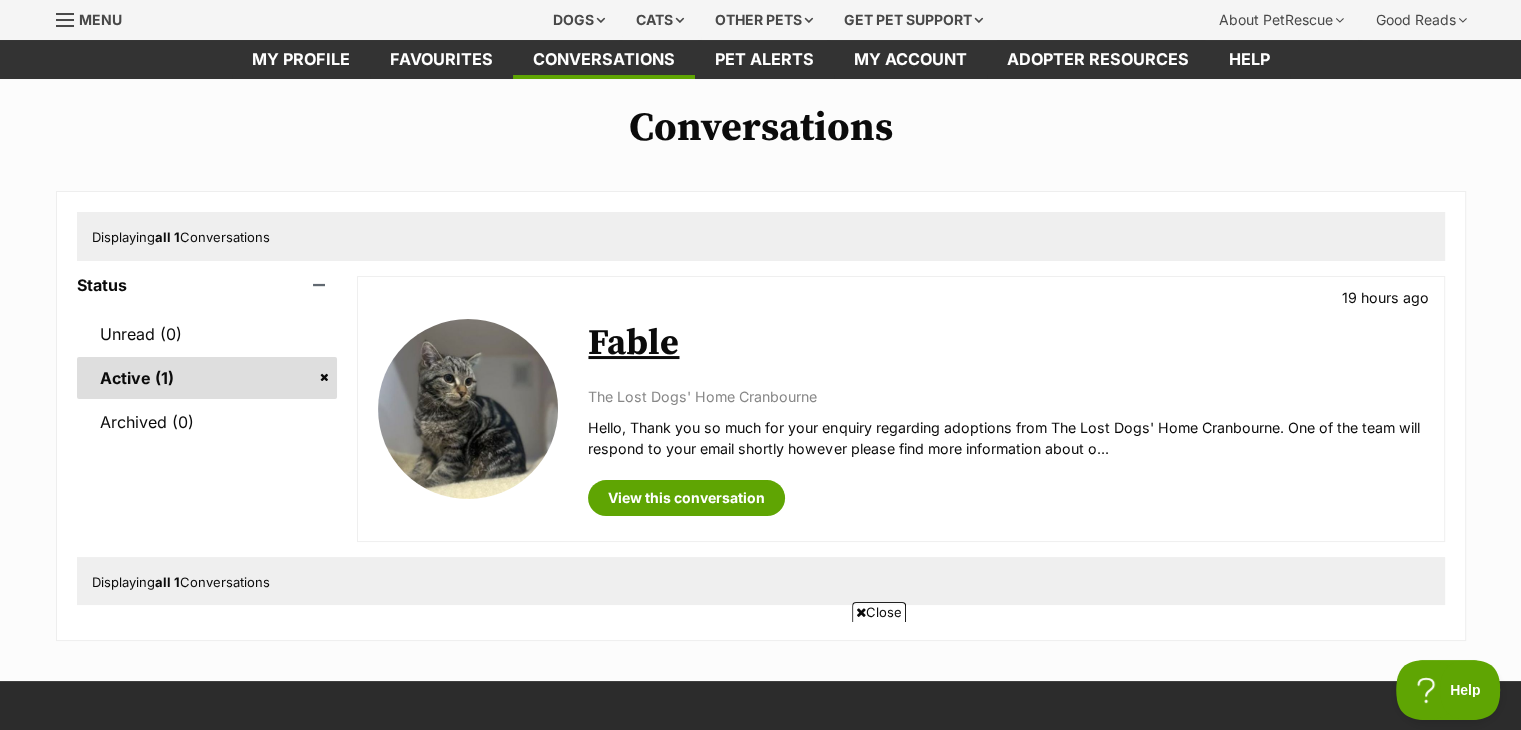 scroll, scrollTop: 0, scrollLeft: 0, axis: both 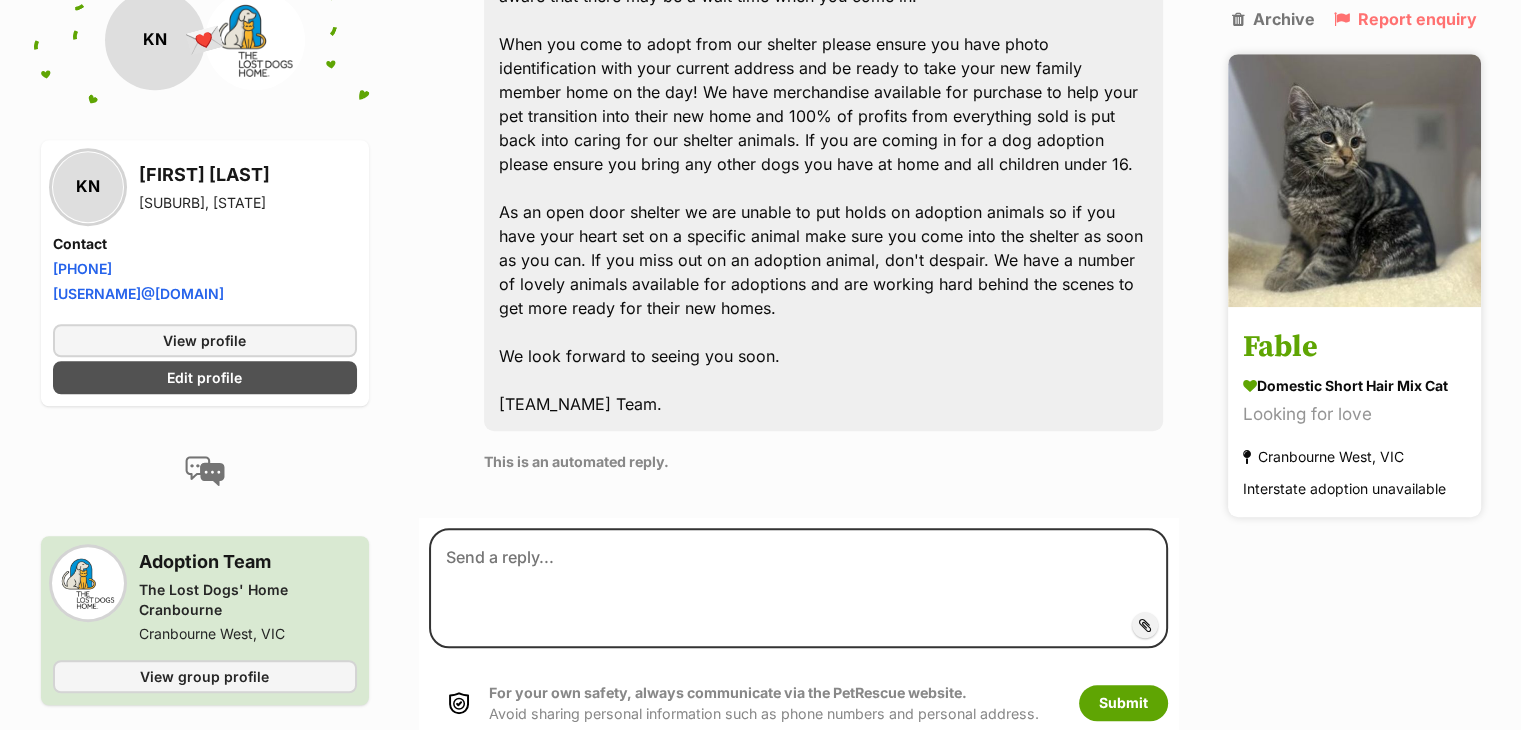 click at bounding box center (1354, 180) 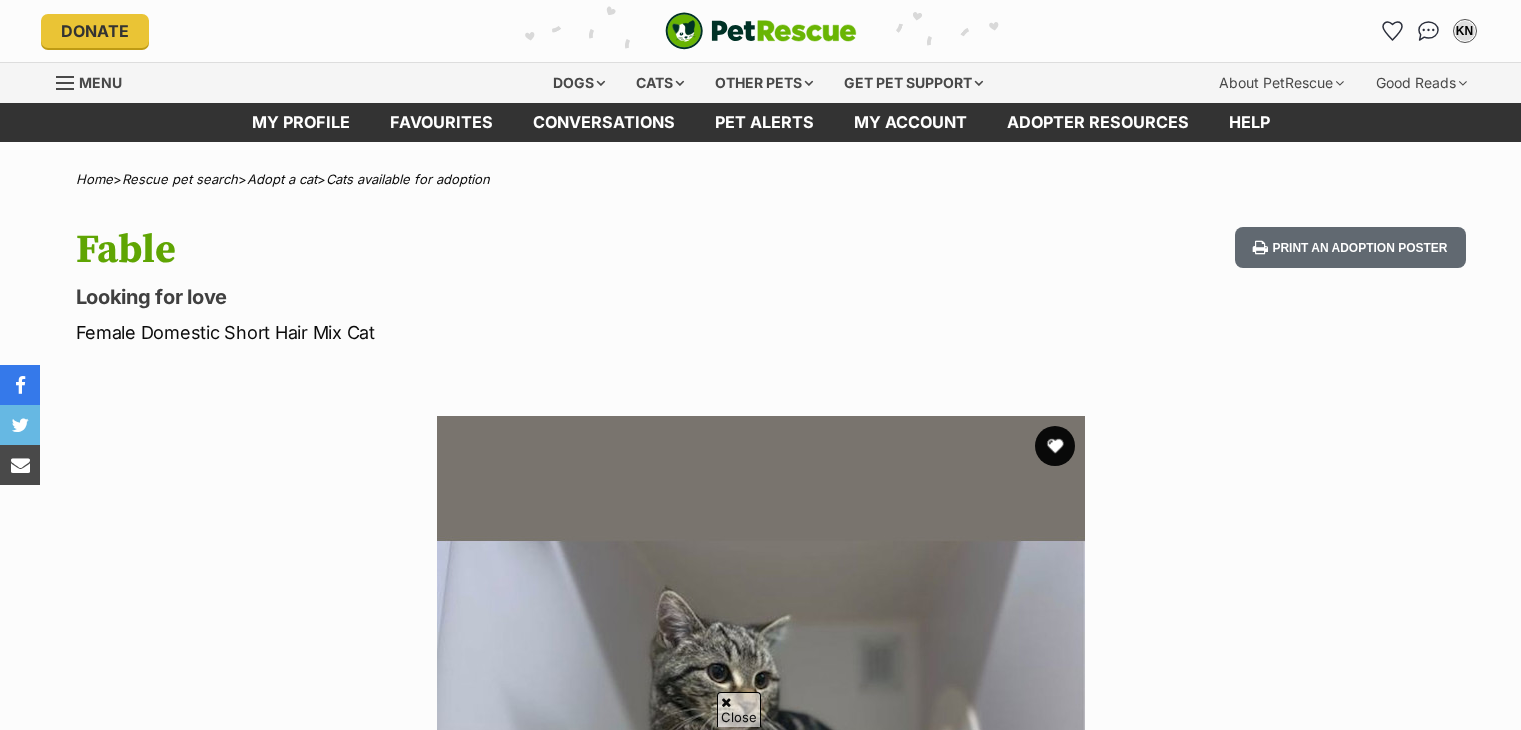 scroll, scrollTop: 912, scrollLeft: 0, axis: vertical 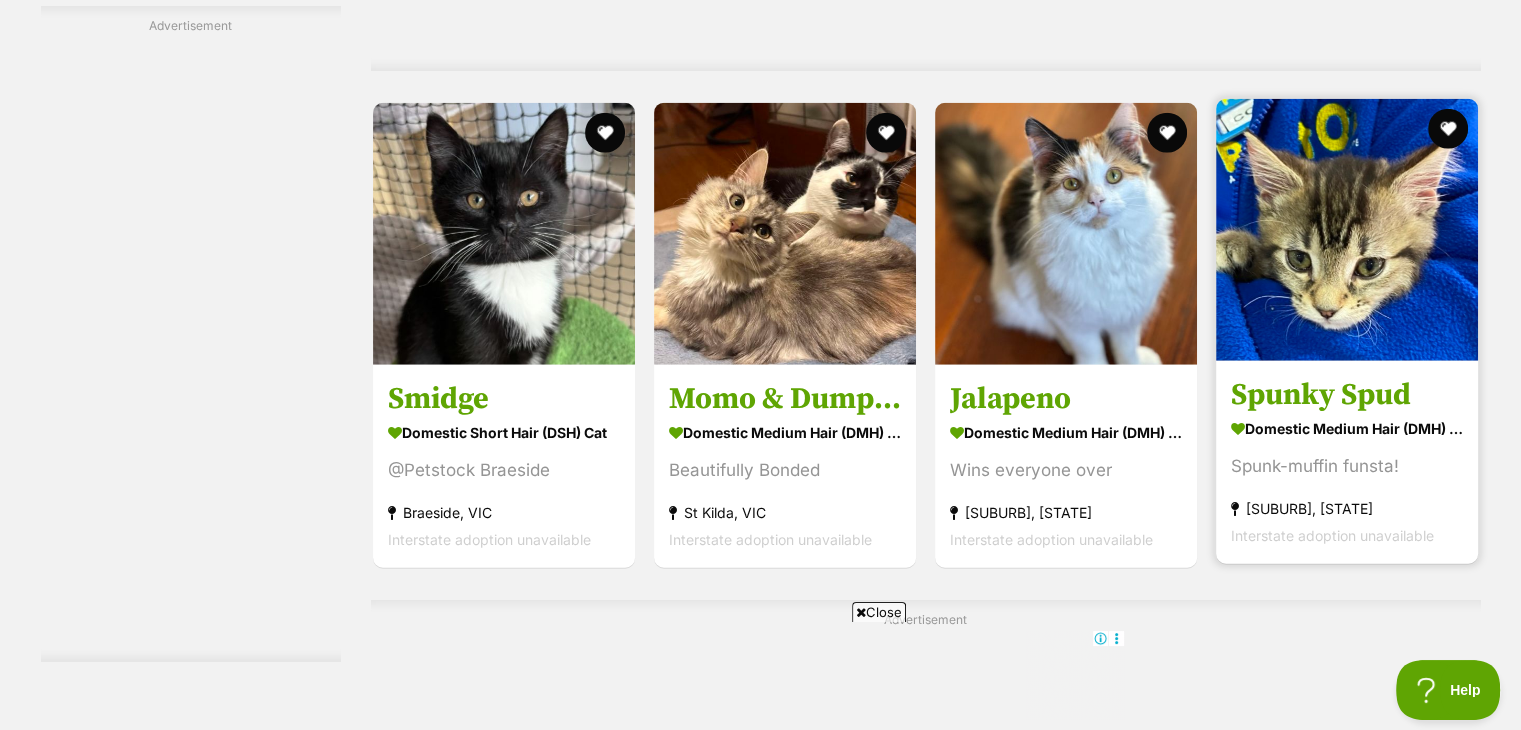 drag, startPoint x: 1196, startPoint y: 229, endPoint x: 1252, endPoint y: 157, distance: 91.214035 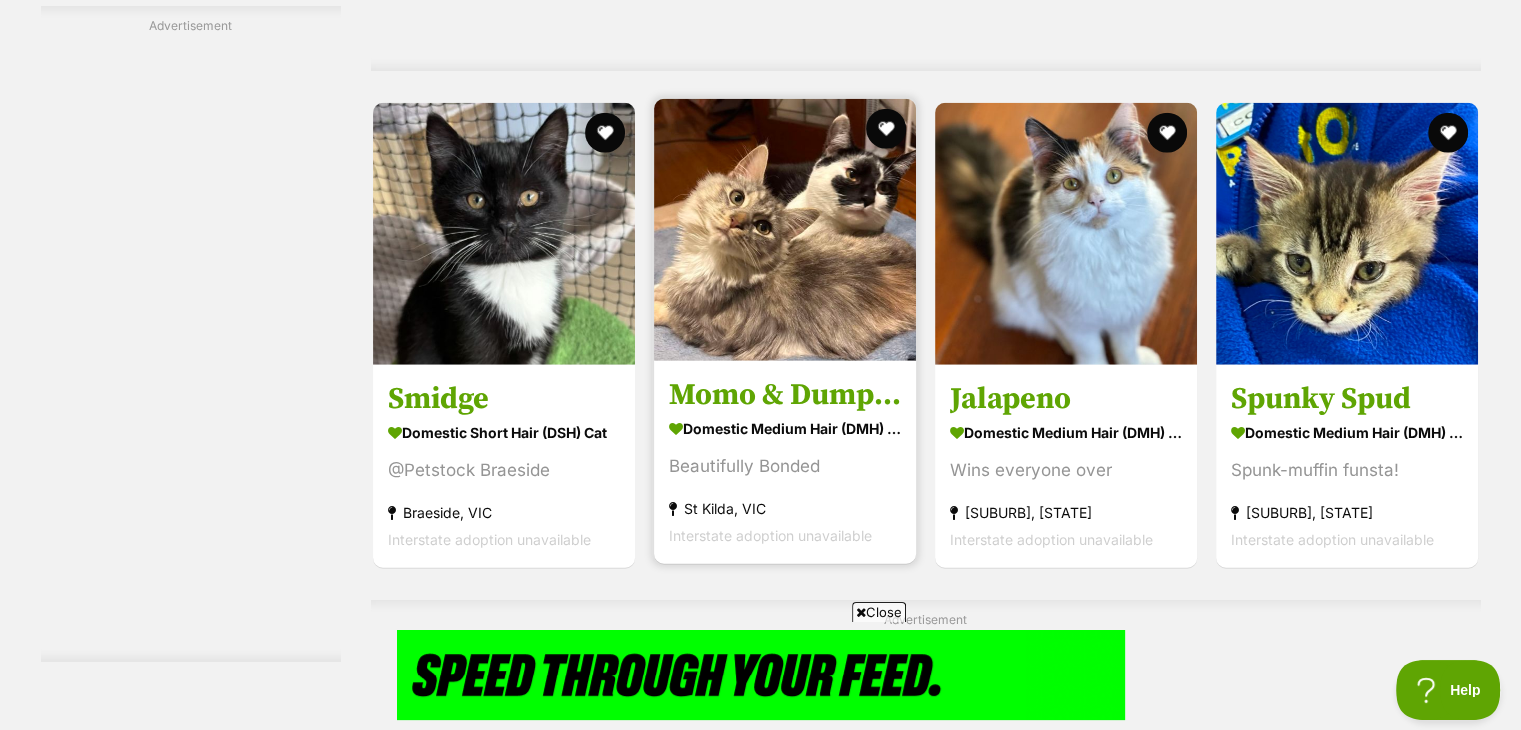 scroll, scrollTop: 0, scrollLeft: 0, axis: both 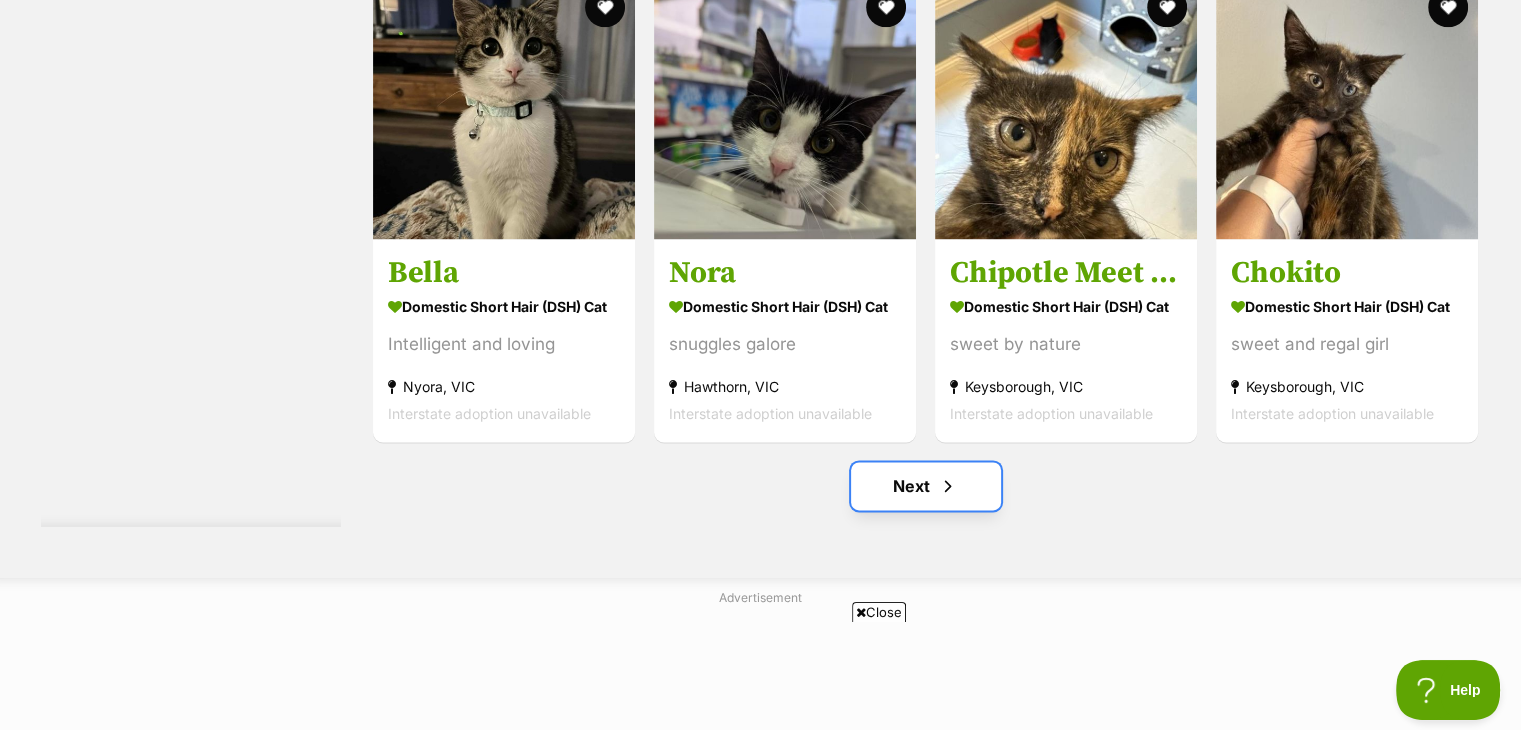 click at bounding box center [948, 486] 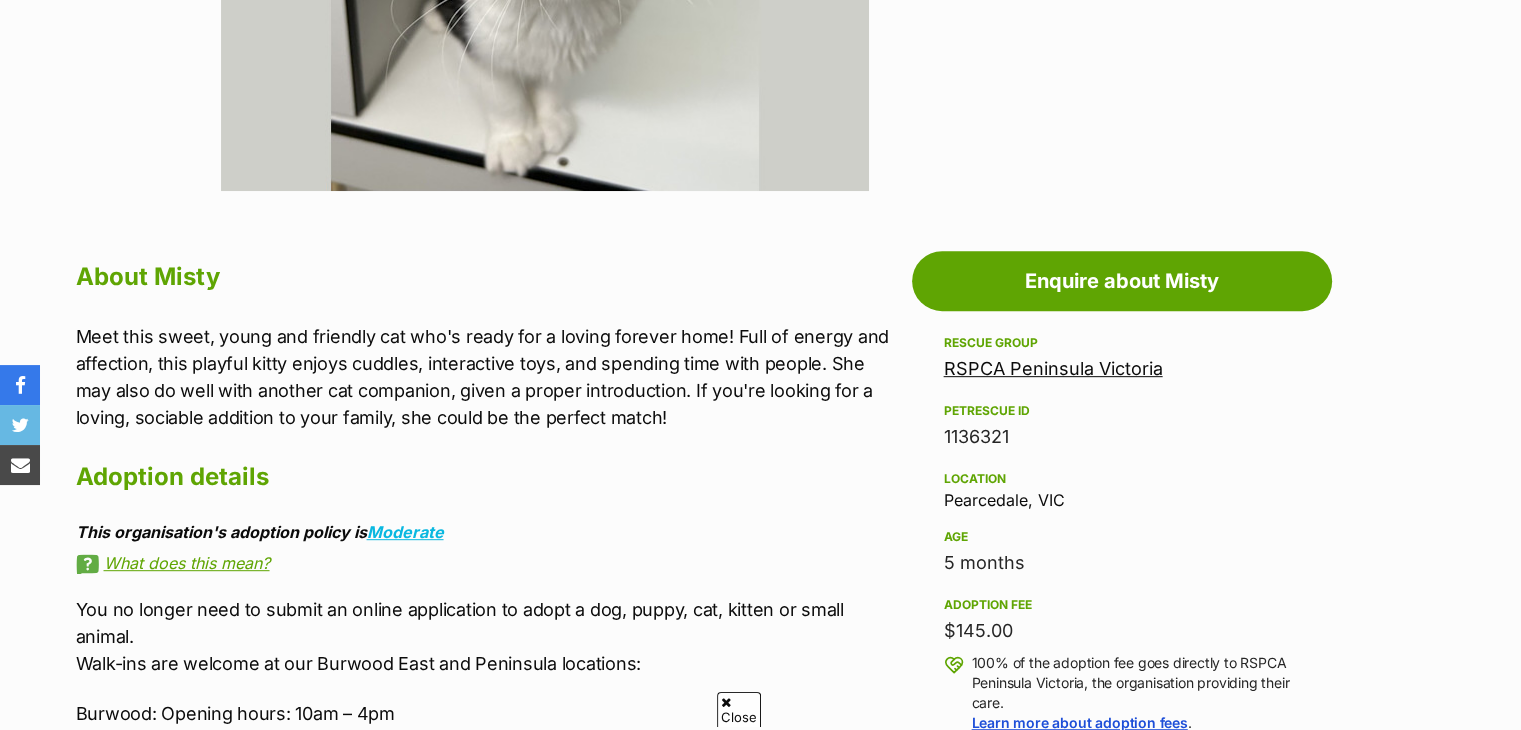 scroll, scrollTop: 1200, scrollLeft: 0, axis: vertical 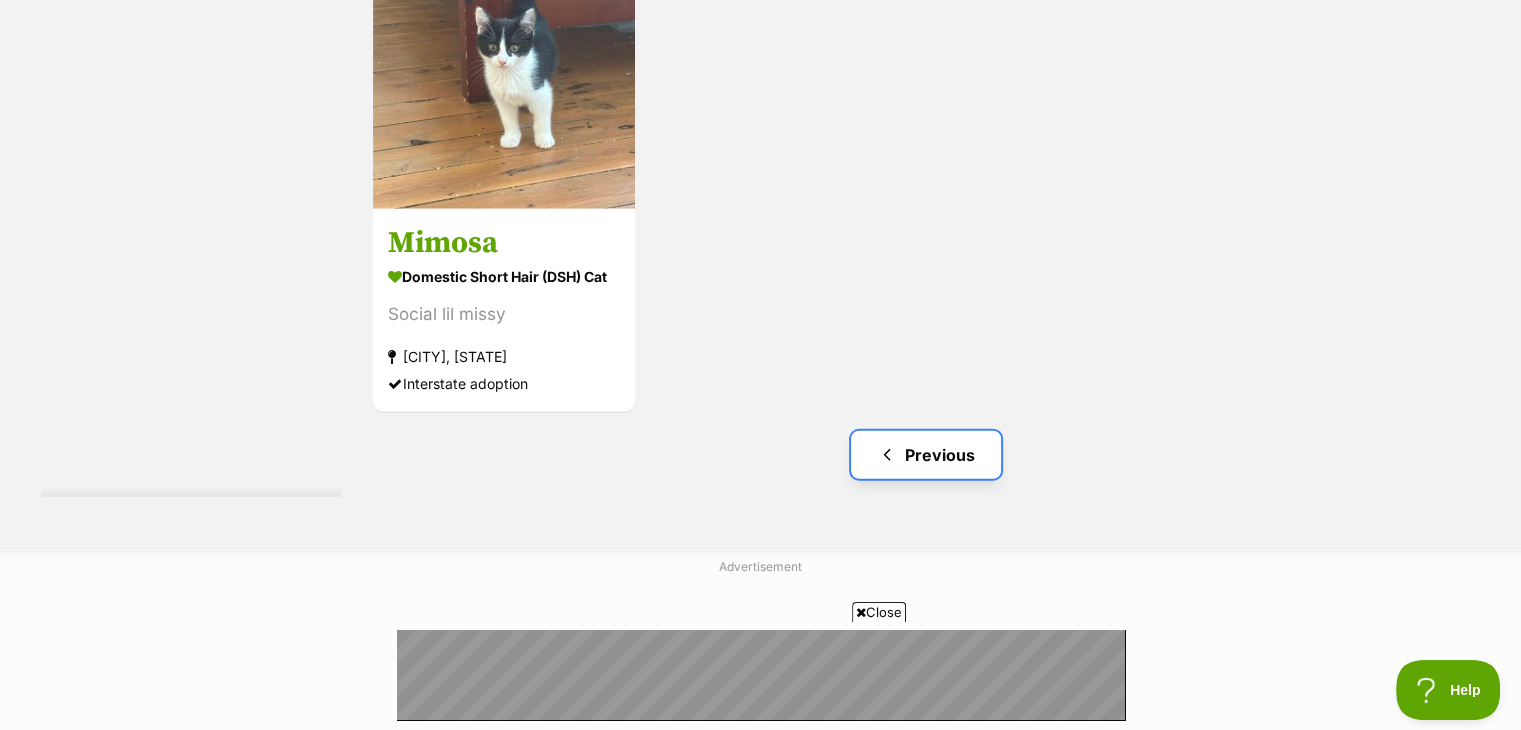 click on "Previous" at bounding box center (926, 455) 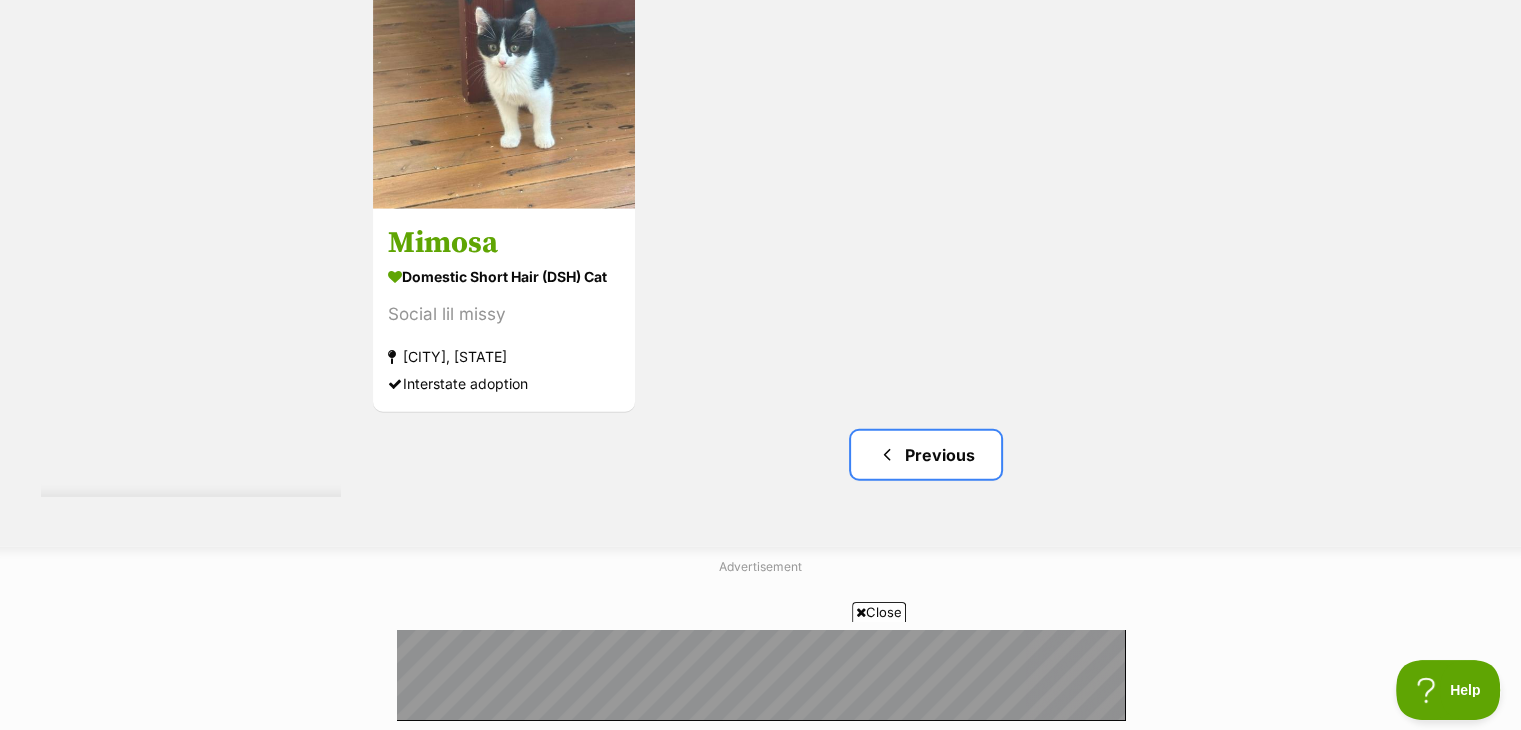 scroll, scrollTop: 0, scrollLeft: 0, axis: both 